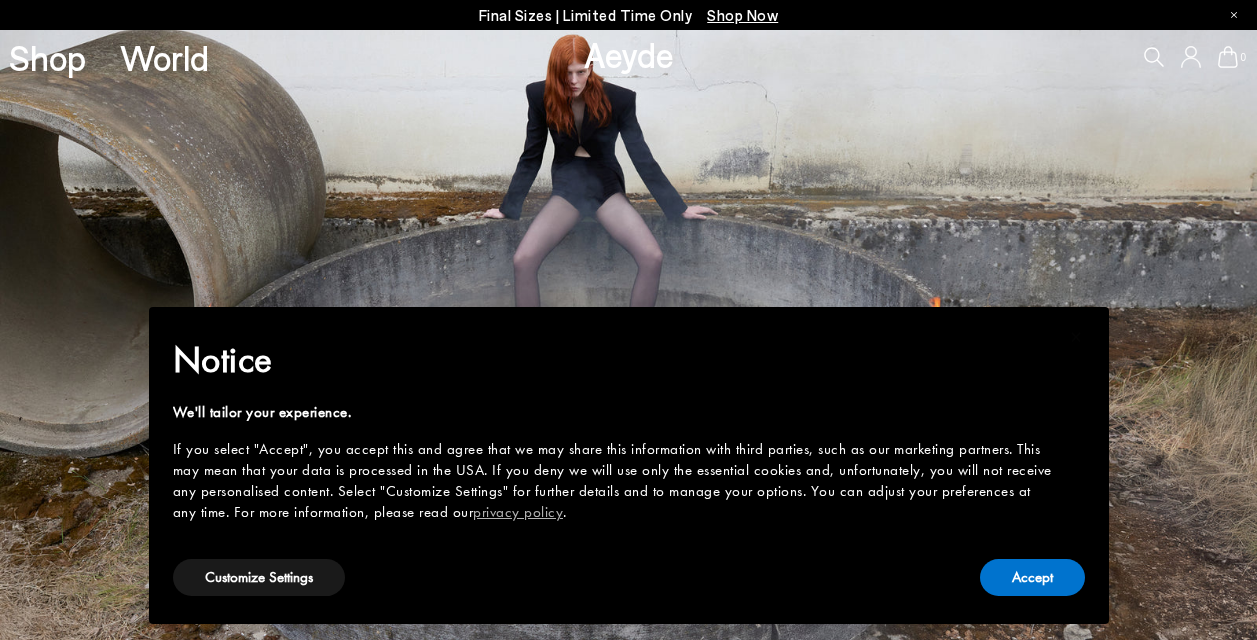 scroll, scrollTop: 0, scrollLeft: 0, axis: both 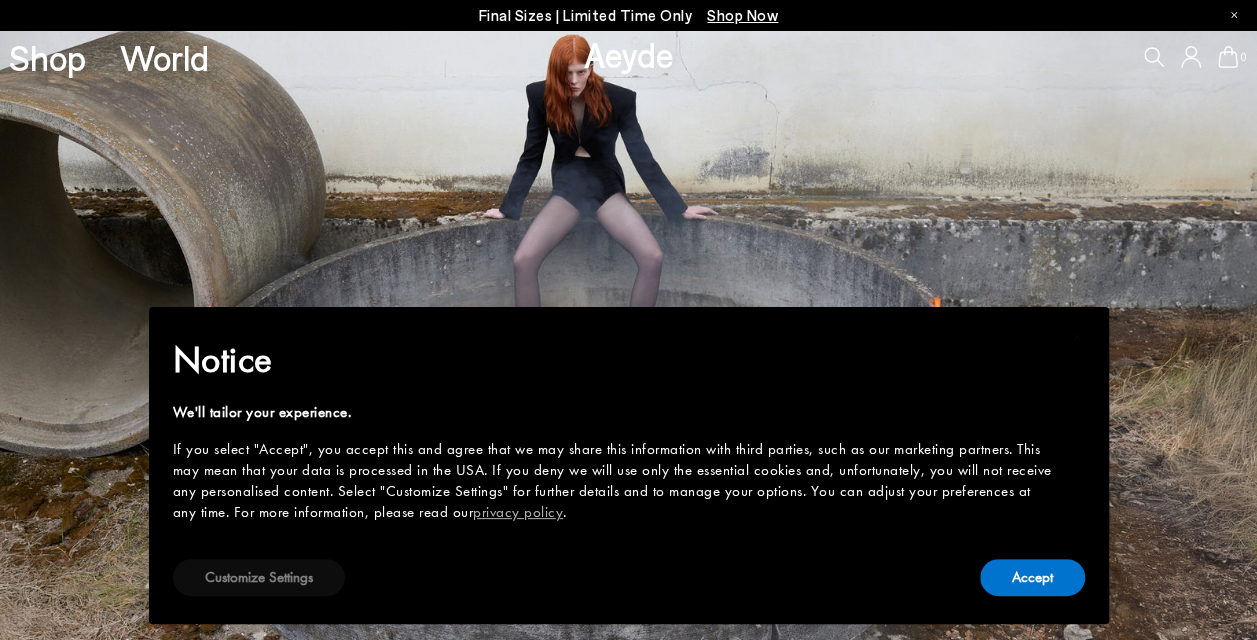 click on "Customize Settings" at bounding box center [259, 577] 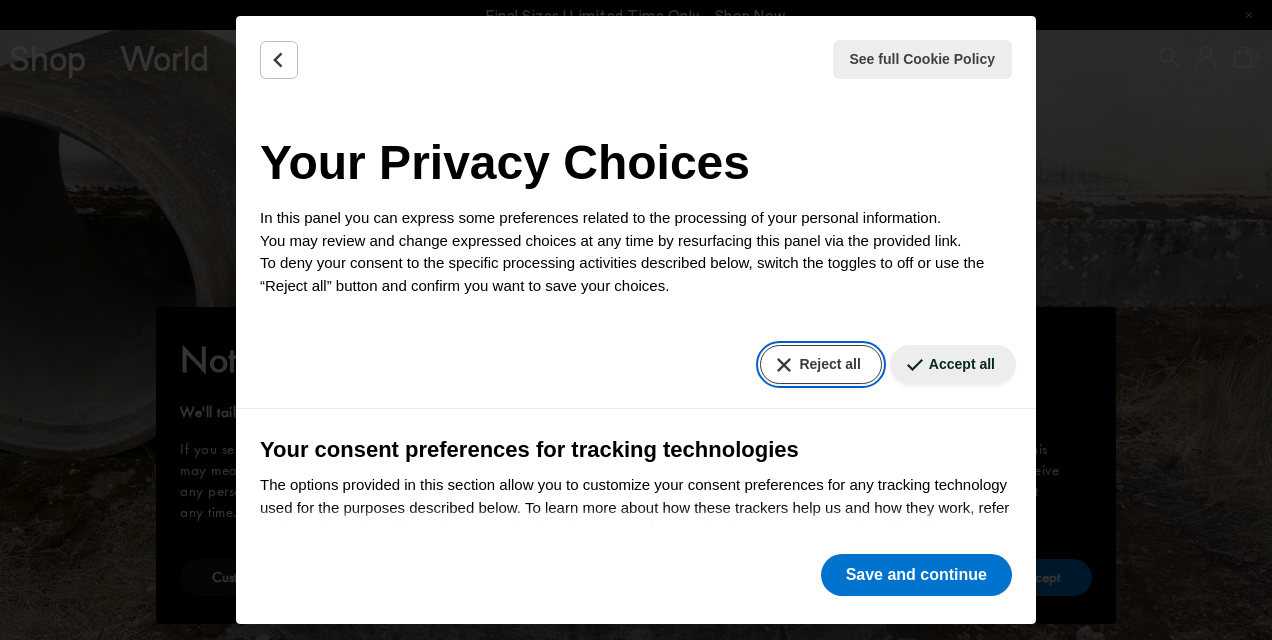 click on "Reject all" at bounding box center (820, 364) 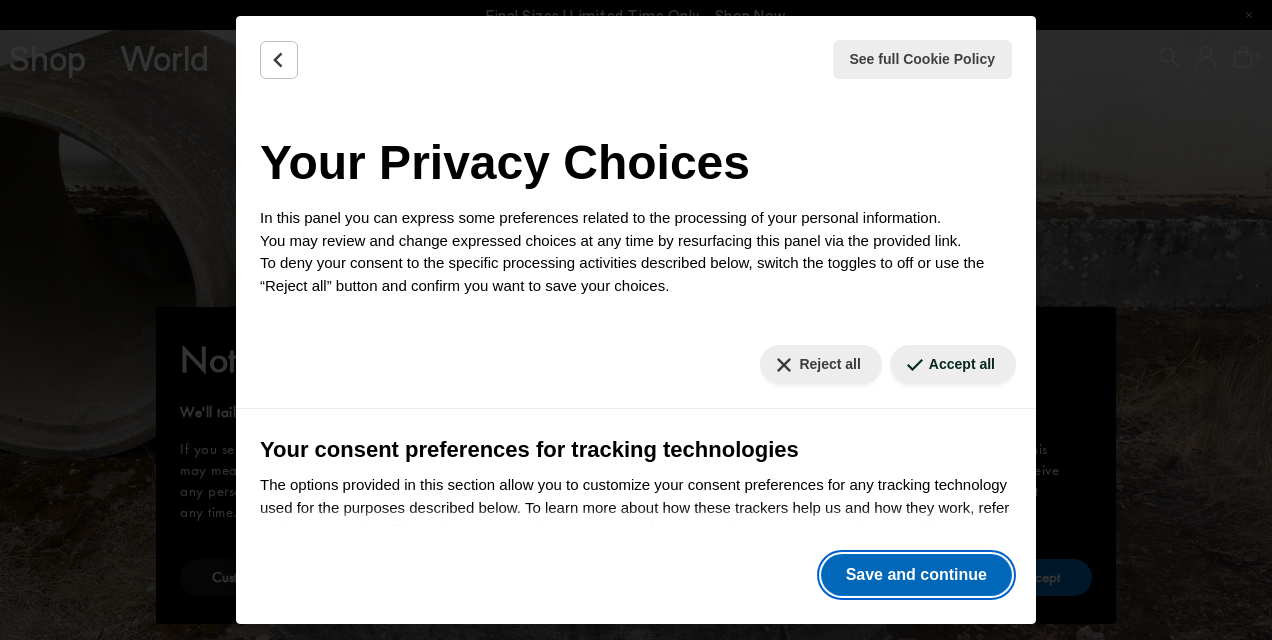 click on "Save and continue" at bounding box center [916, 575] 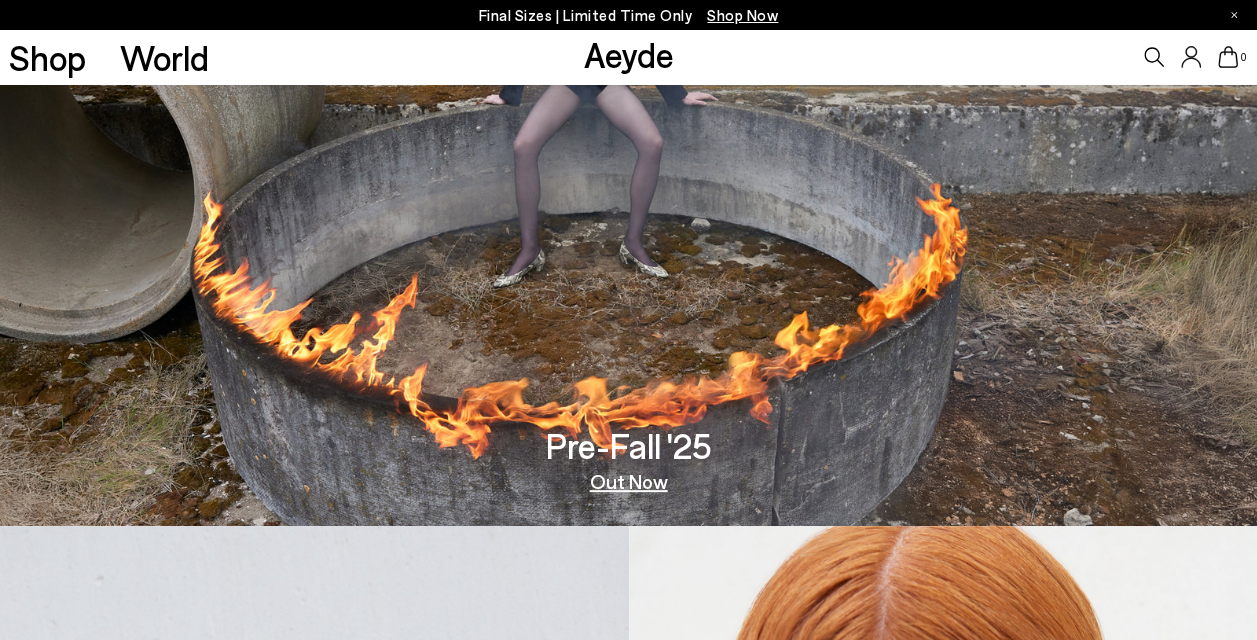 scroll, scrollTop: 200, scrollLeft: 0, axis: vertical 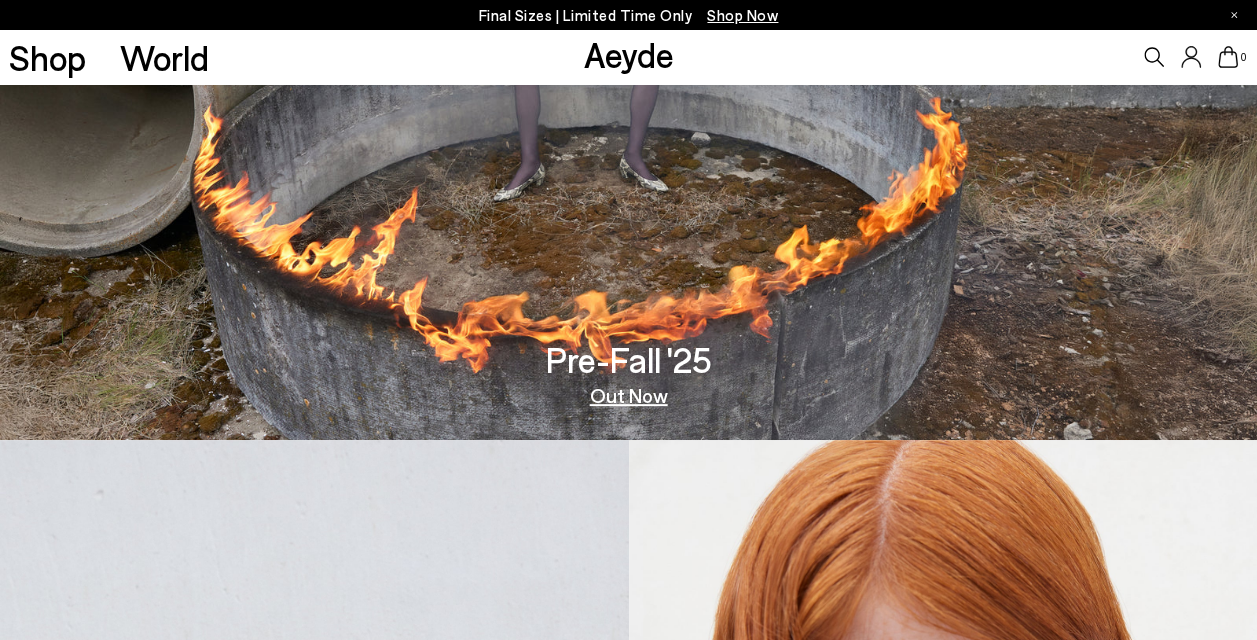 click on "Out Now" at bounding box center [629, 395] 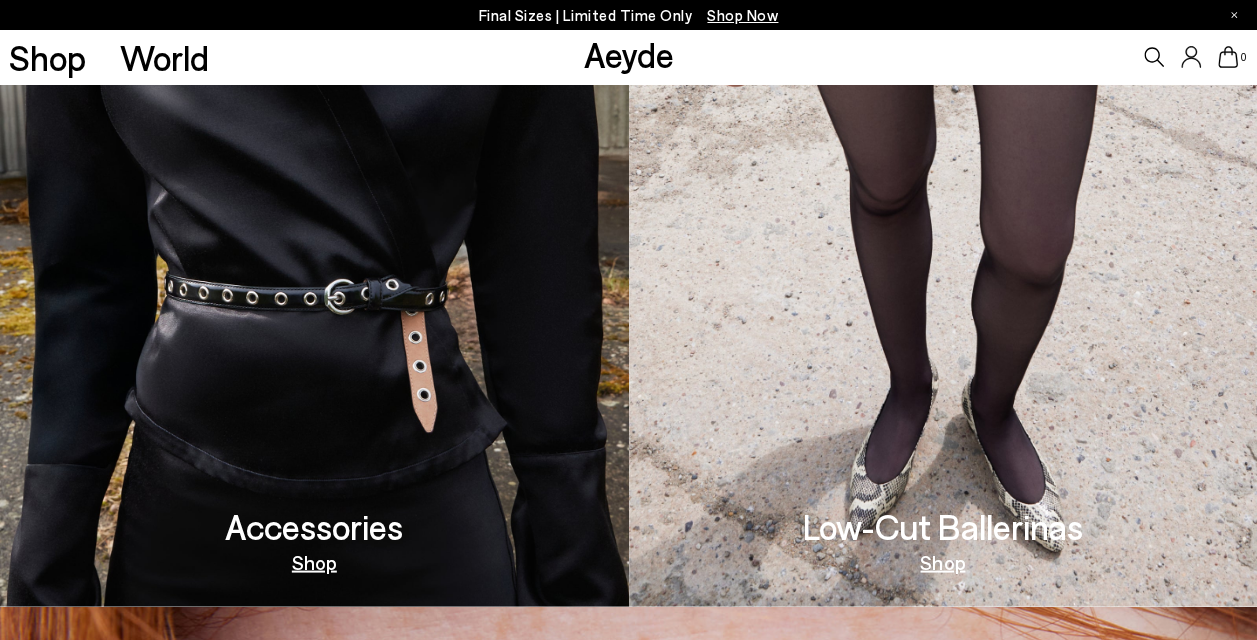 scroll, scrollTop: 1700, scrollLeft: 0, axis: vertical 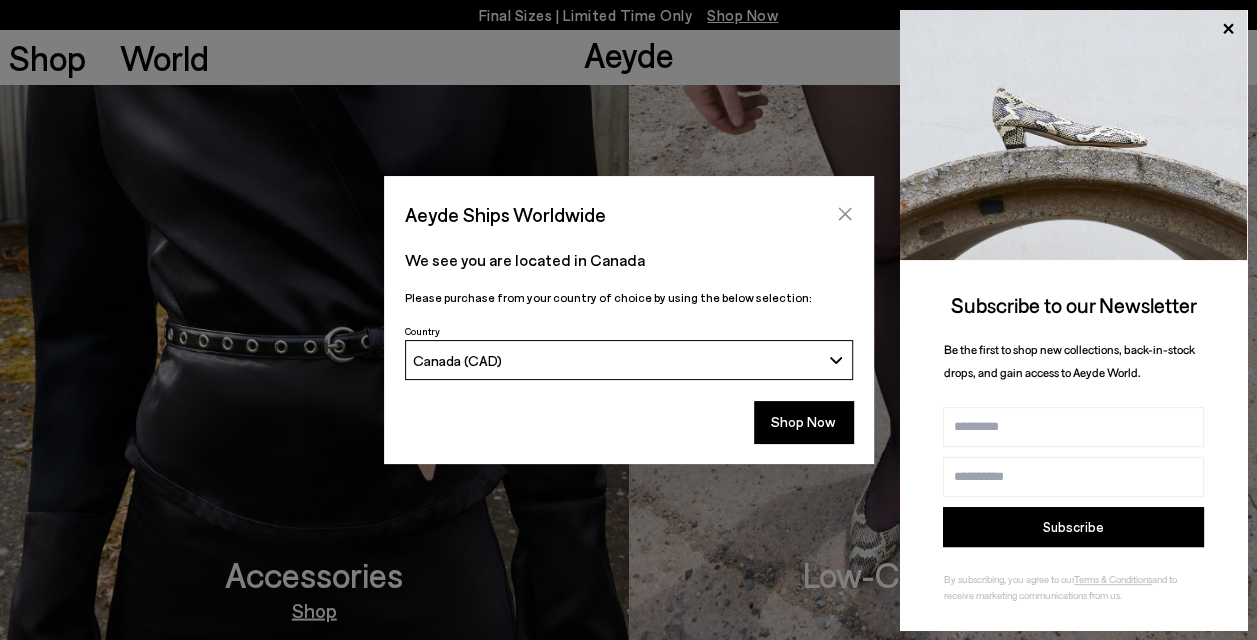 click at bounding box center (845, 214) 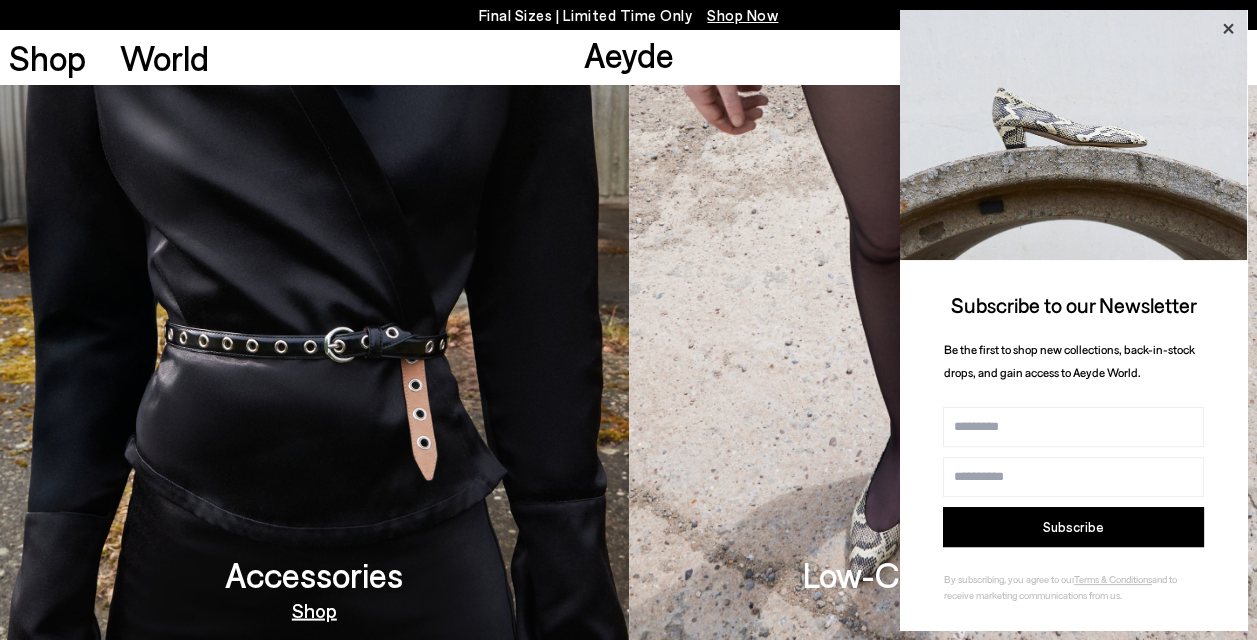 click 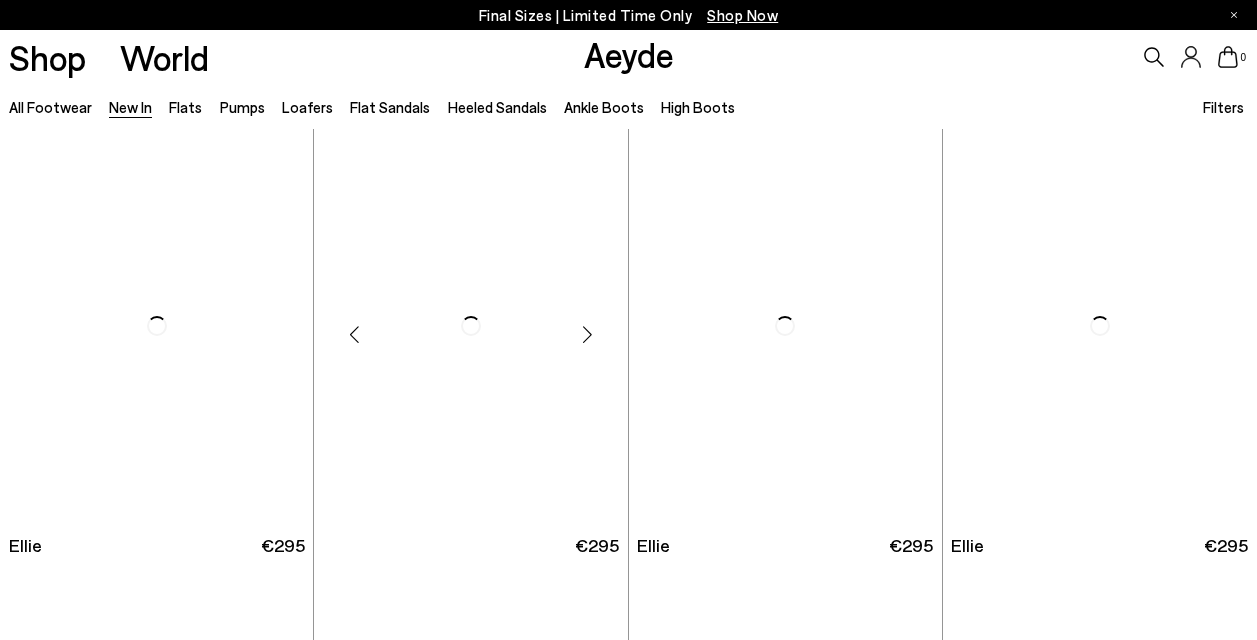 scroll, scrollTop: 0, scrollLeft: 0, axis: both 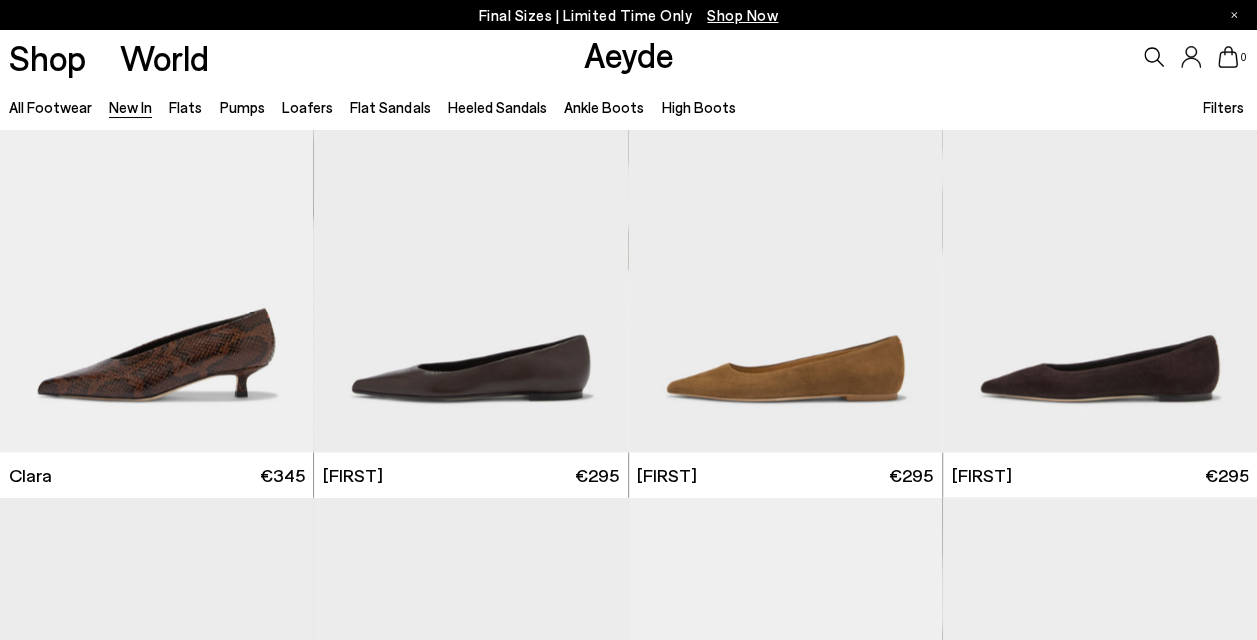 click 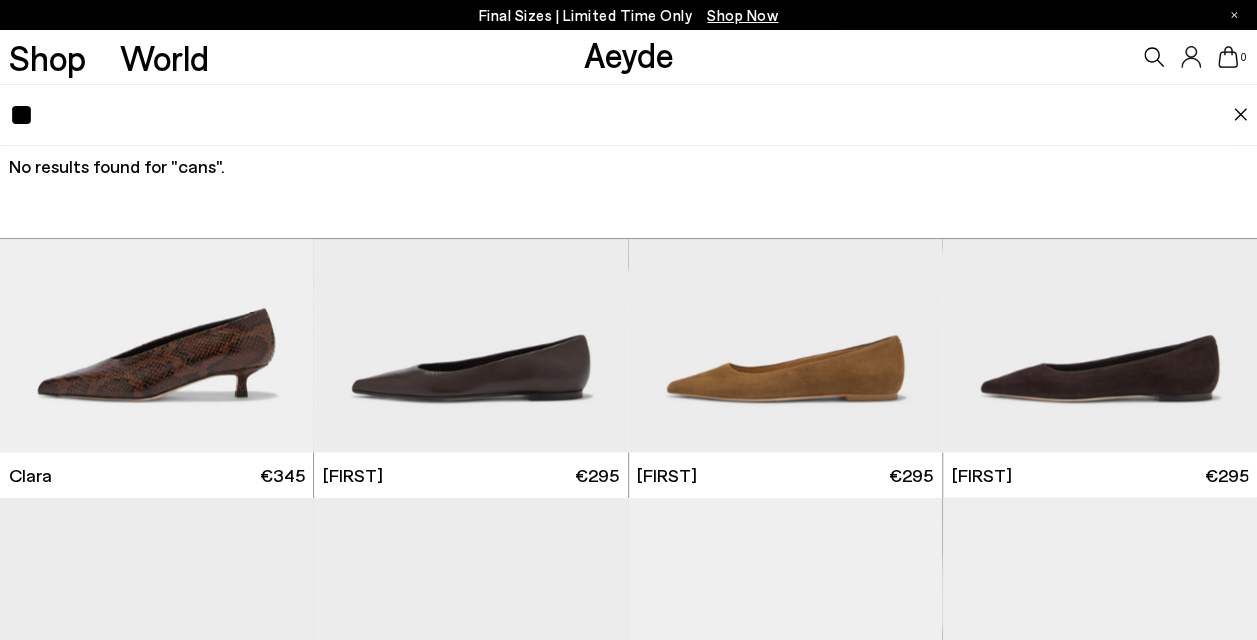 type on "*" 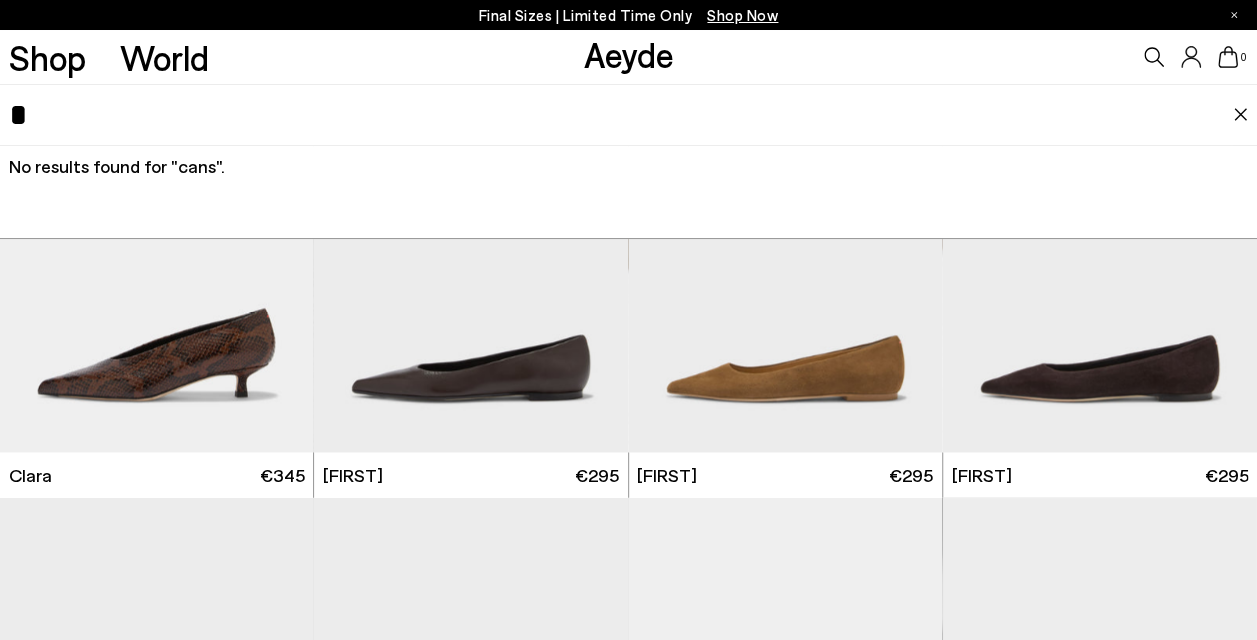 type 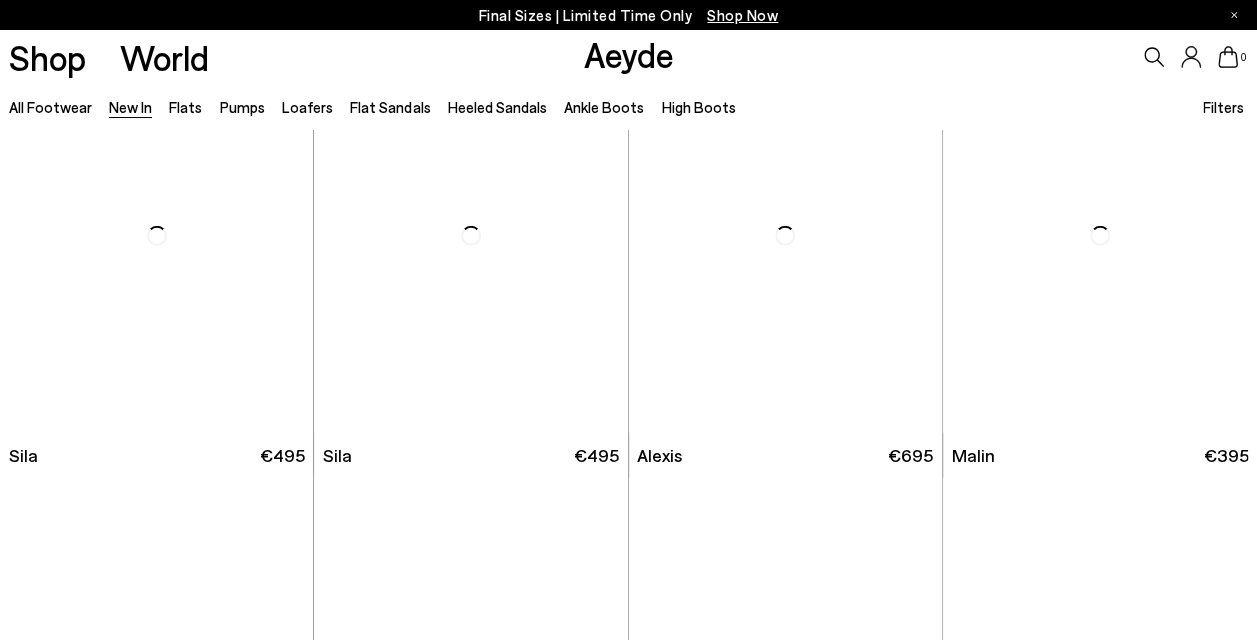 scroll, scrollTop: 5340, scrollLeft: 0, axis: vertical 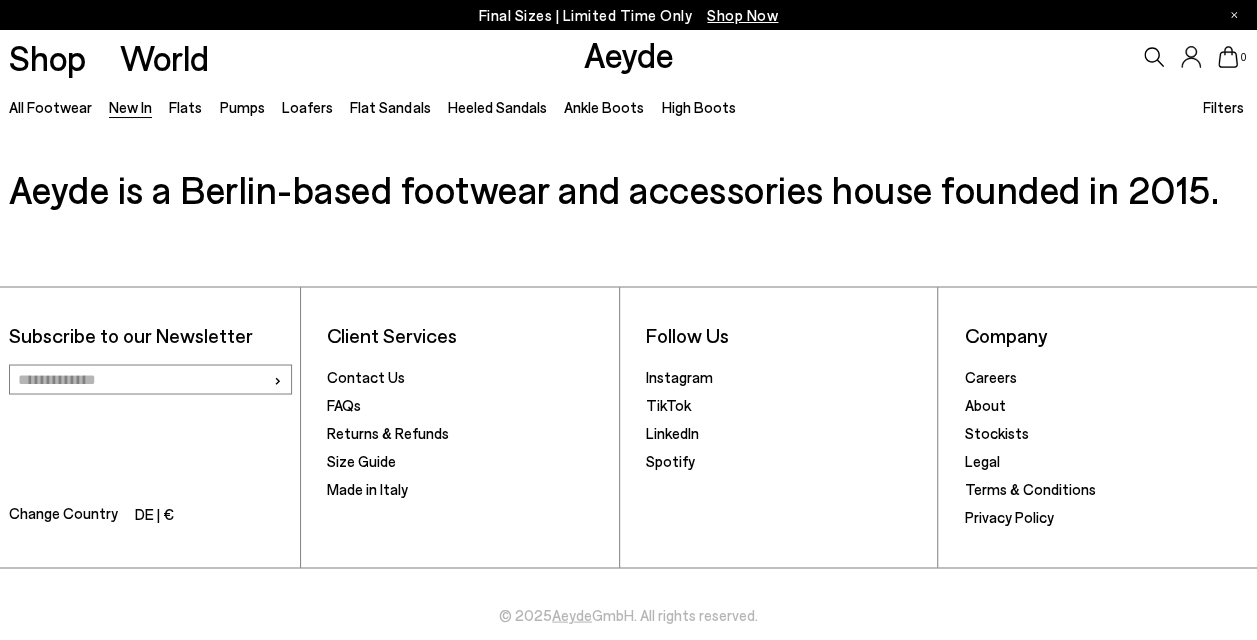 click on "New In" at bounding box center [130, 107] 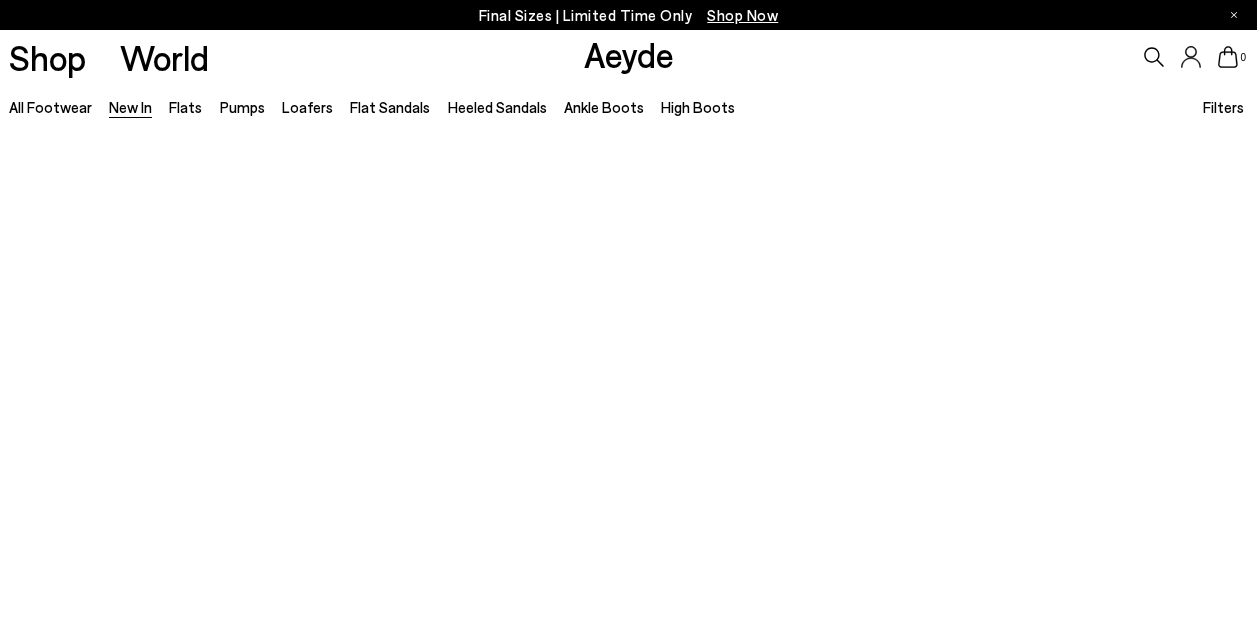 scroll, scrollTop: 0, scrollLeft: 0, axis: both 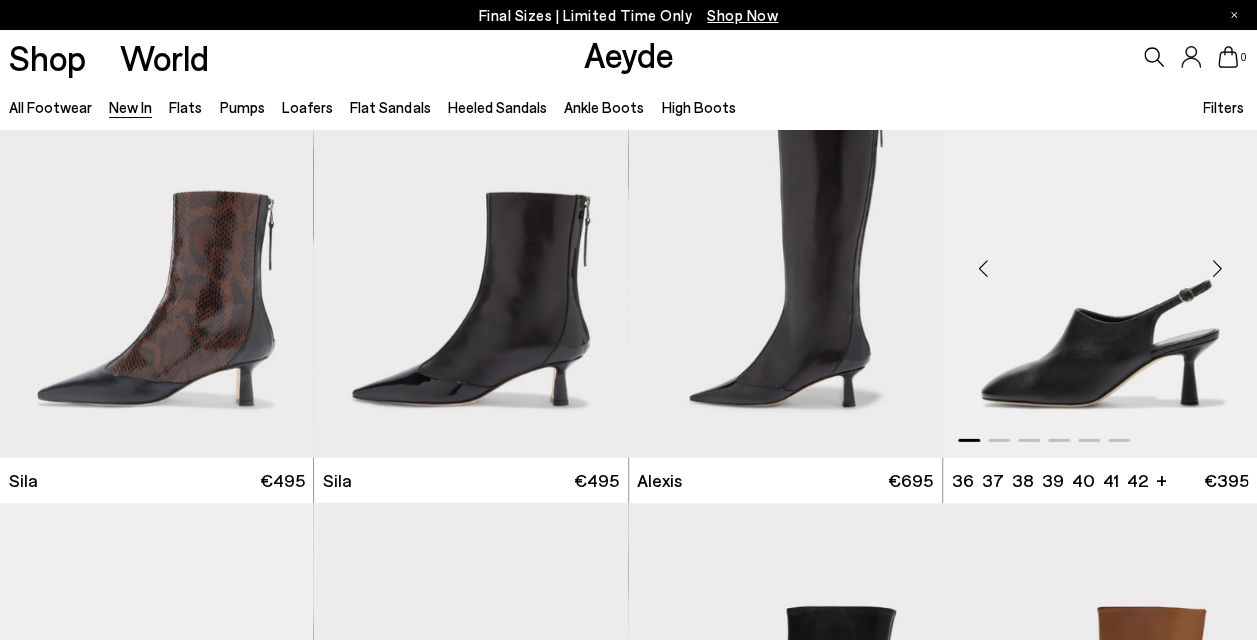 click at bounding box center [1217, 269] 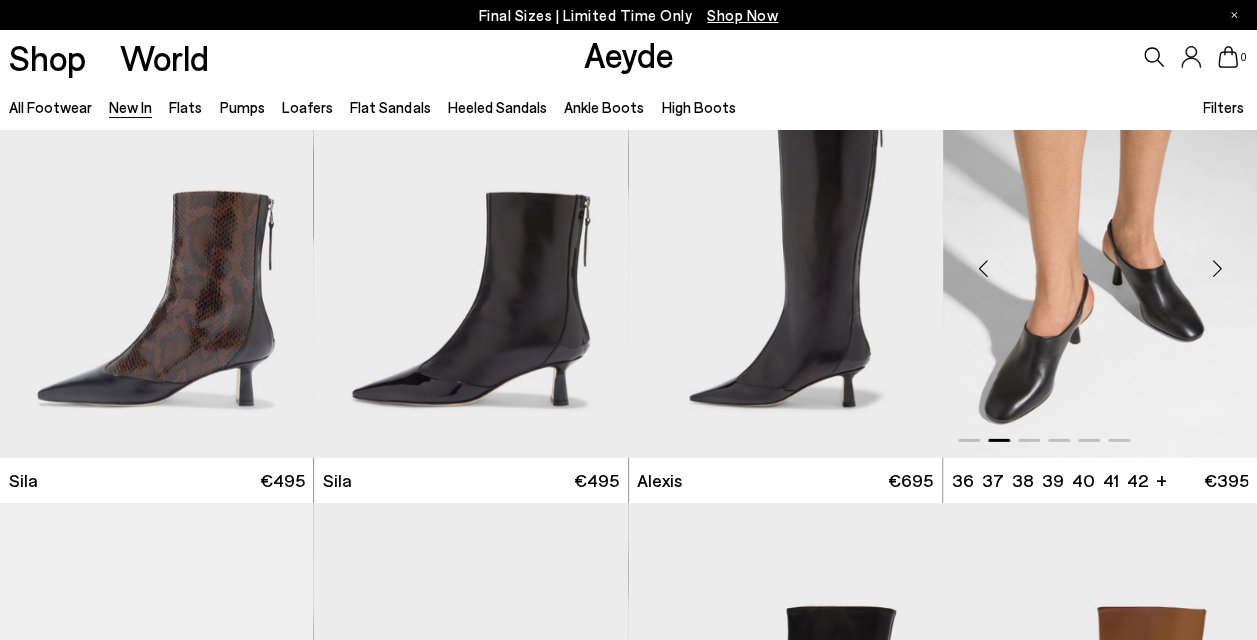 click at bounding box center [1217, 269] 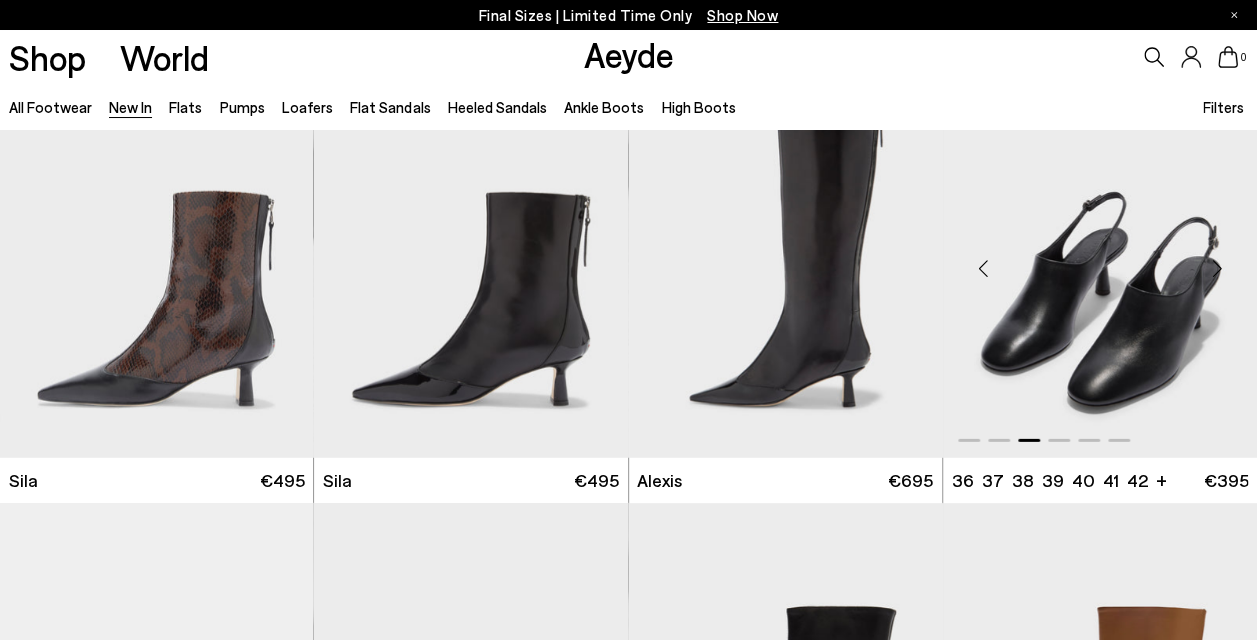 click at bounding box center (1217, 269) 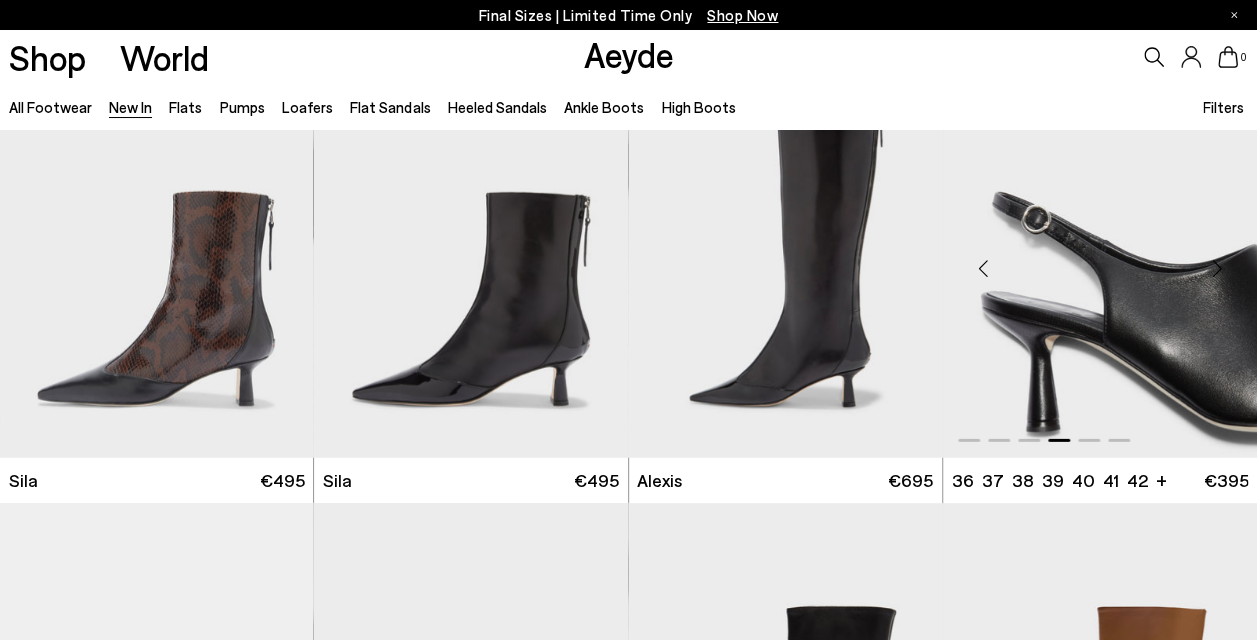 click at bounding box center [1217, 269] 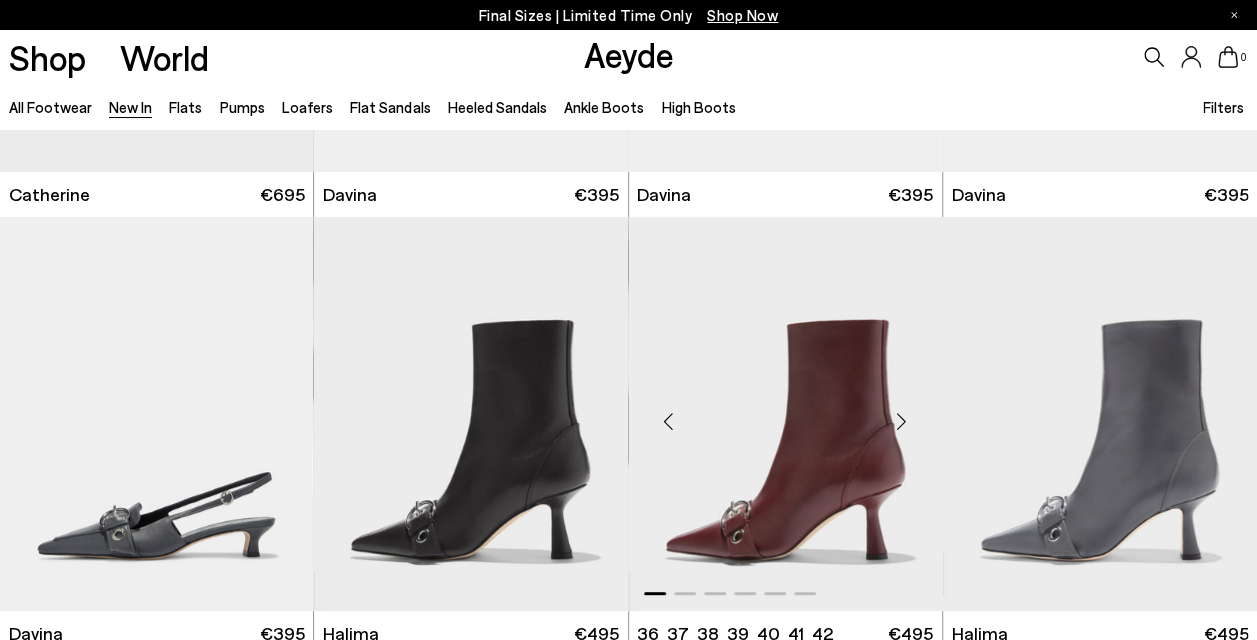 scroll, scrollTop: 3900, scrollLeft: 0, axis: vertical 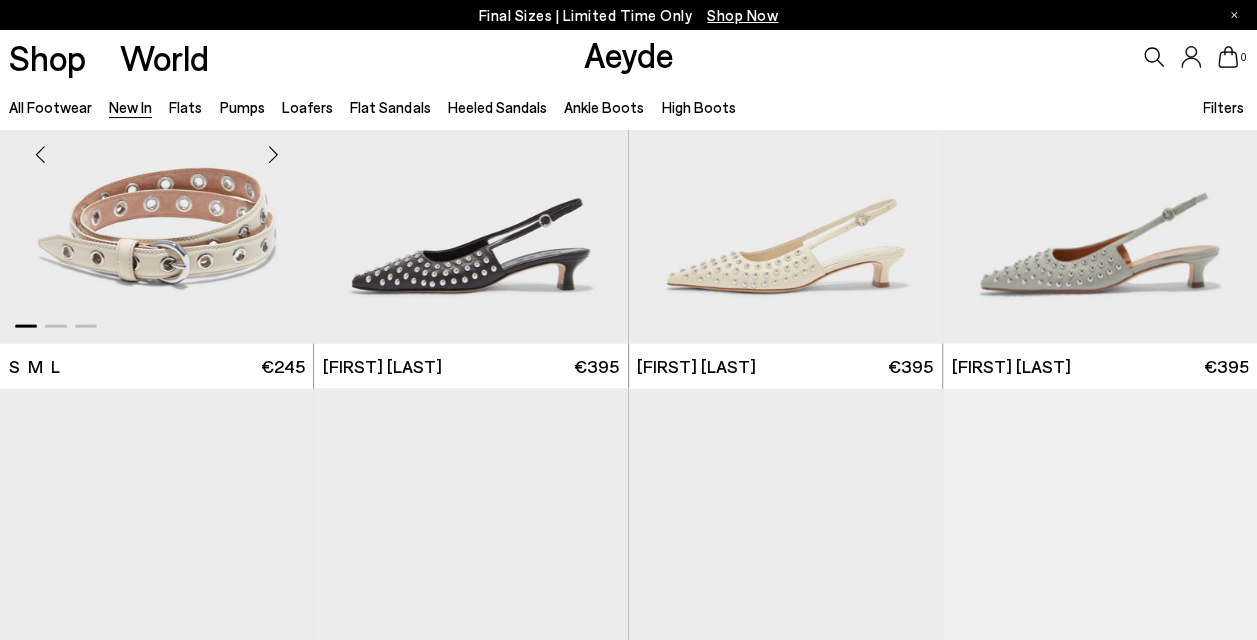 click at bounding box center [157, 146] 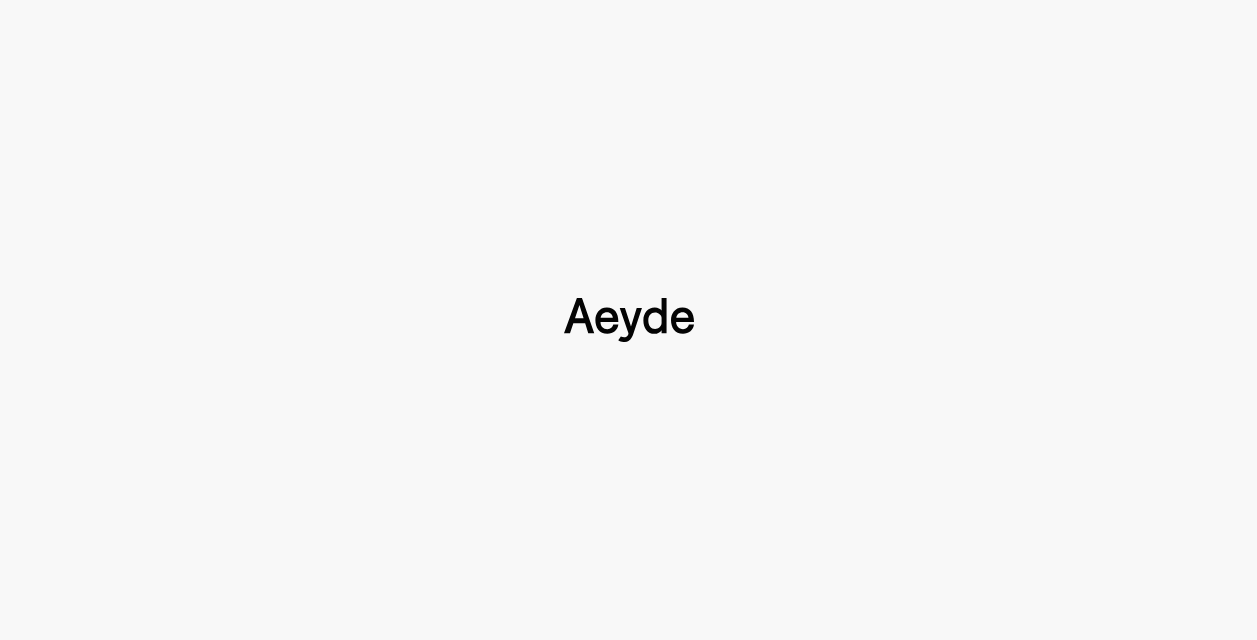 scroll, scrollTop: 0, scrollLeft: 0, axis: both 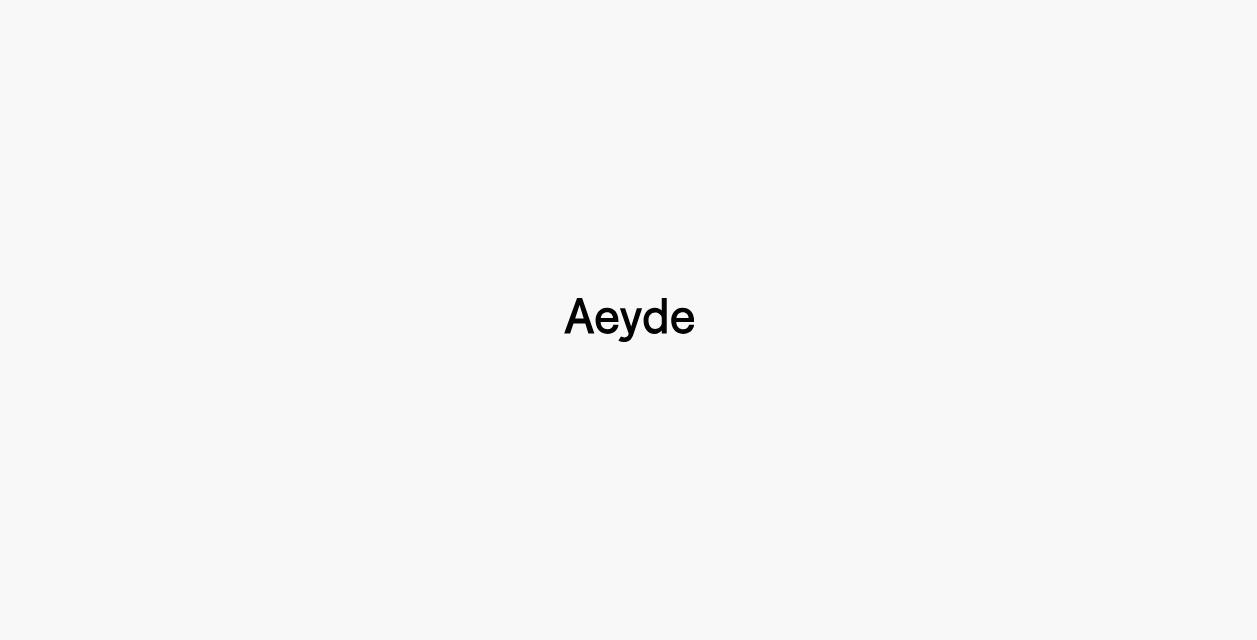 type 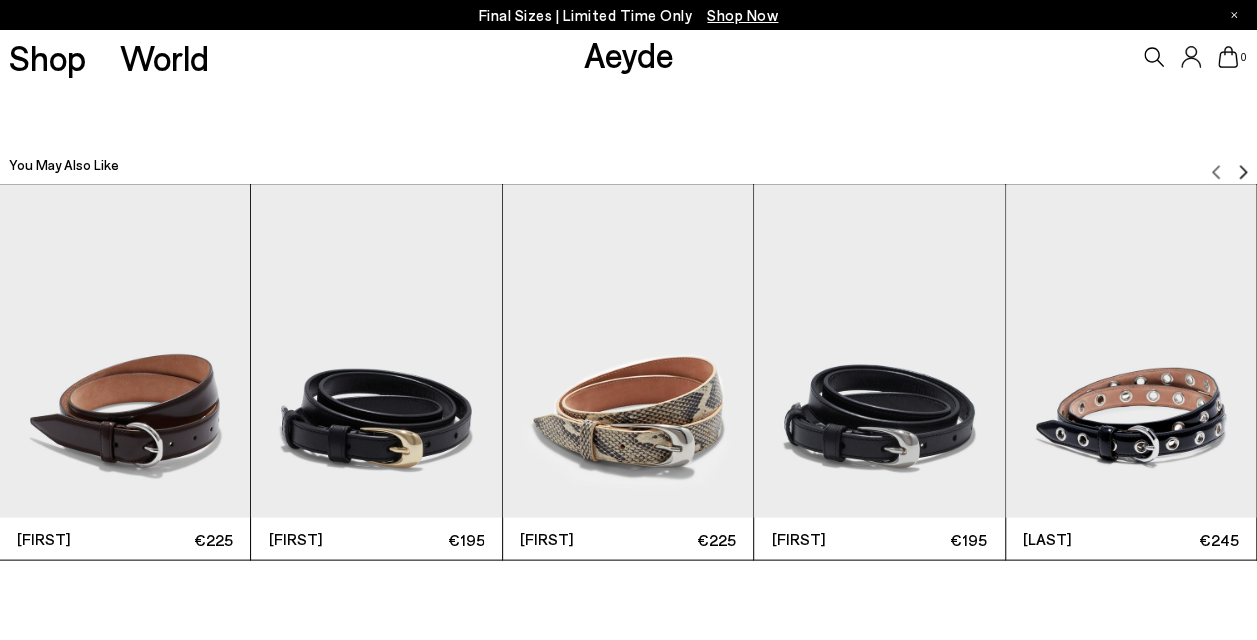 scroll, scrollTop: 1757, scrollLeft: 0, axis: vertical 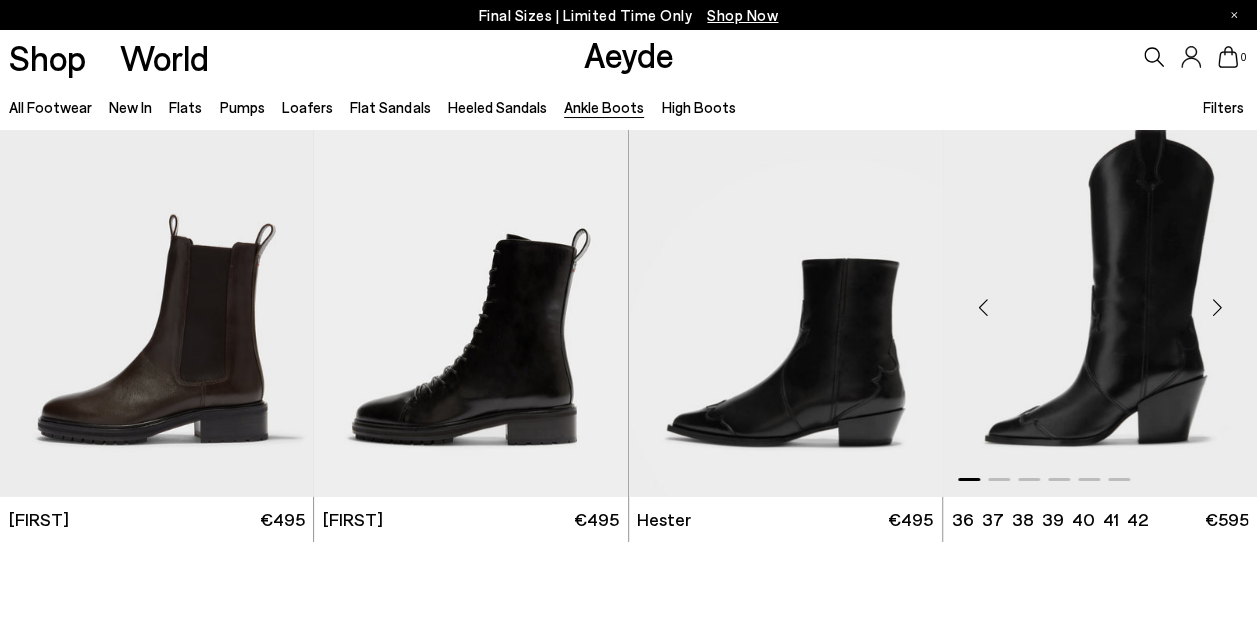 click at bounding box center (1217, 308) 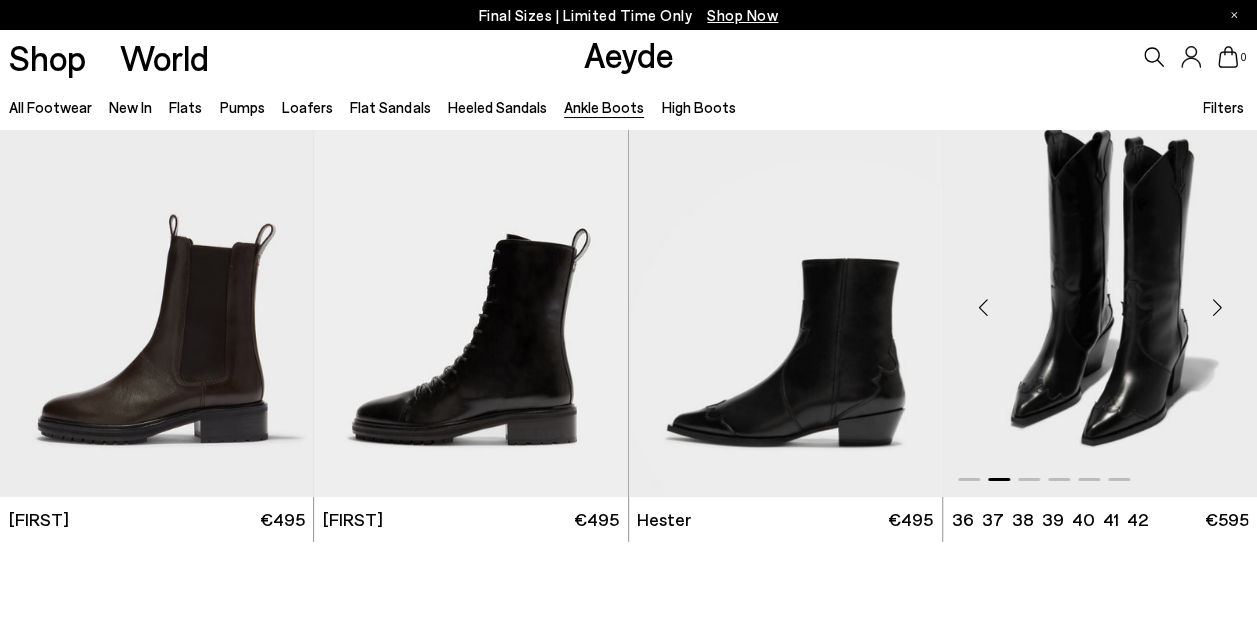 click at bounding box center [1217, 308] 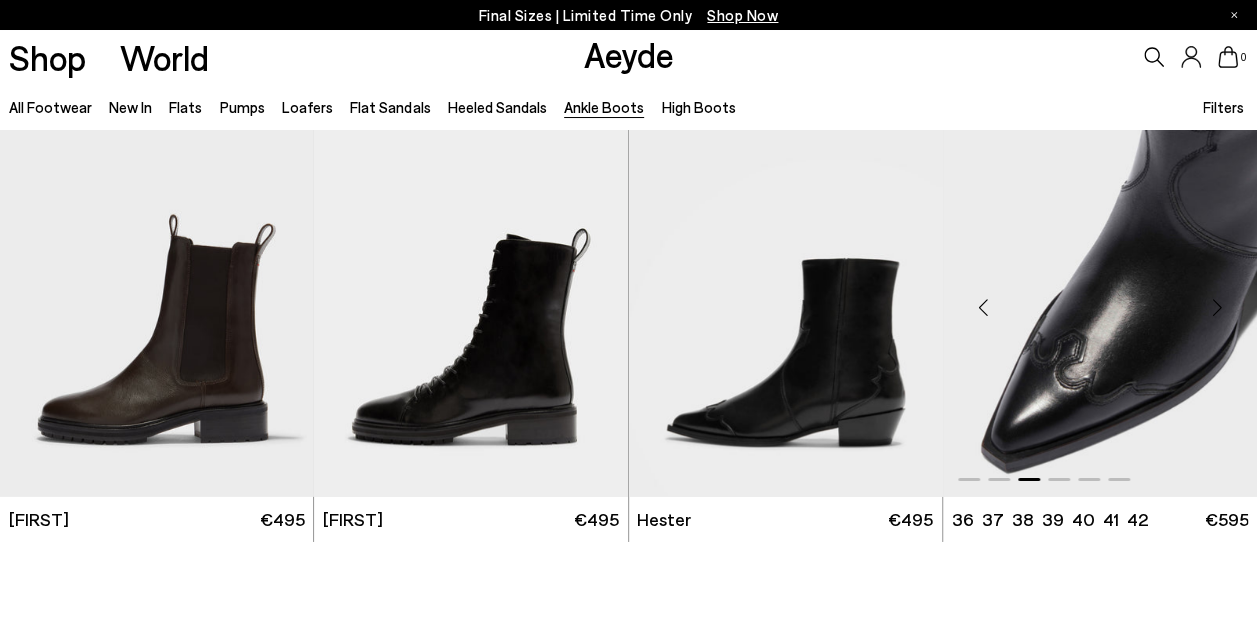 click at bounding box center [1217, 308] 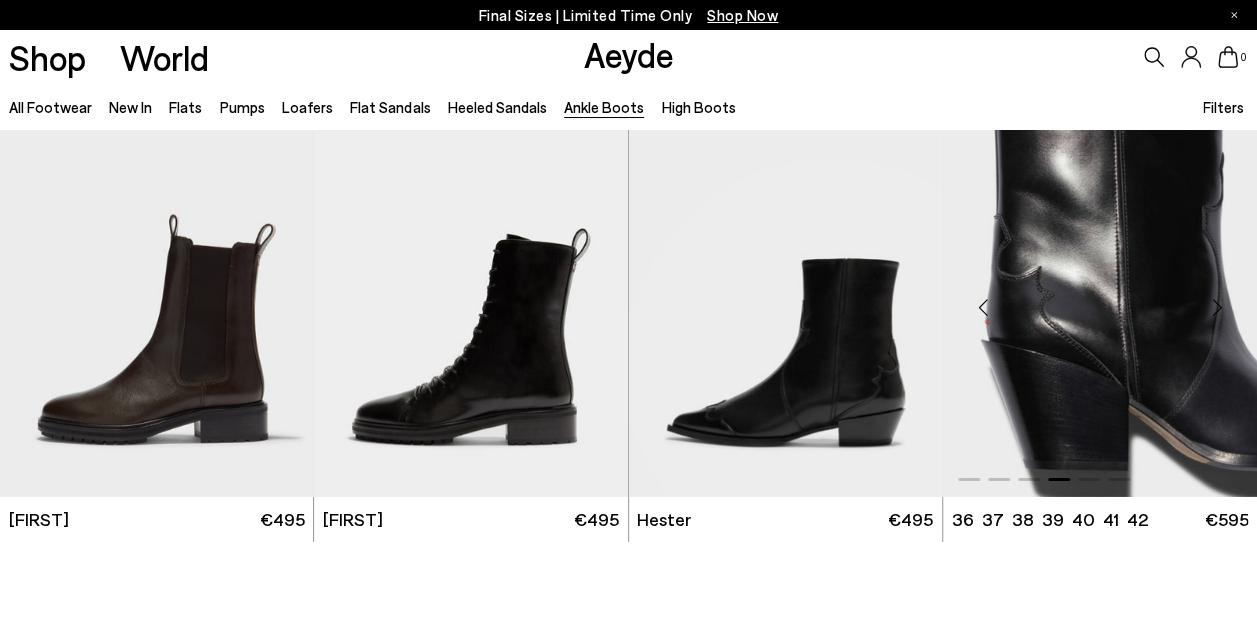 click at bounding box center [1217, 308] 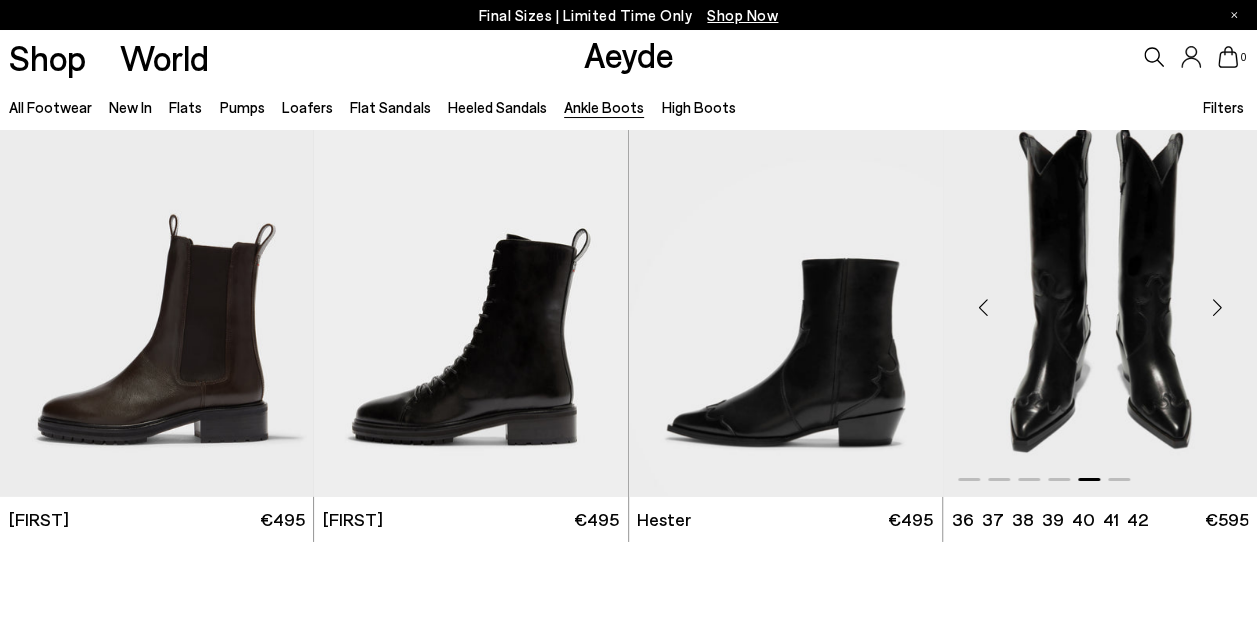 click at bounding box center (1217, 308) 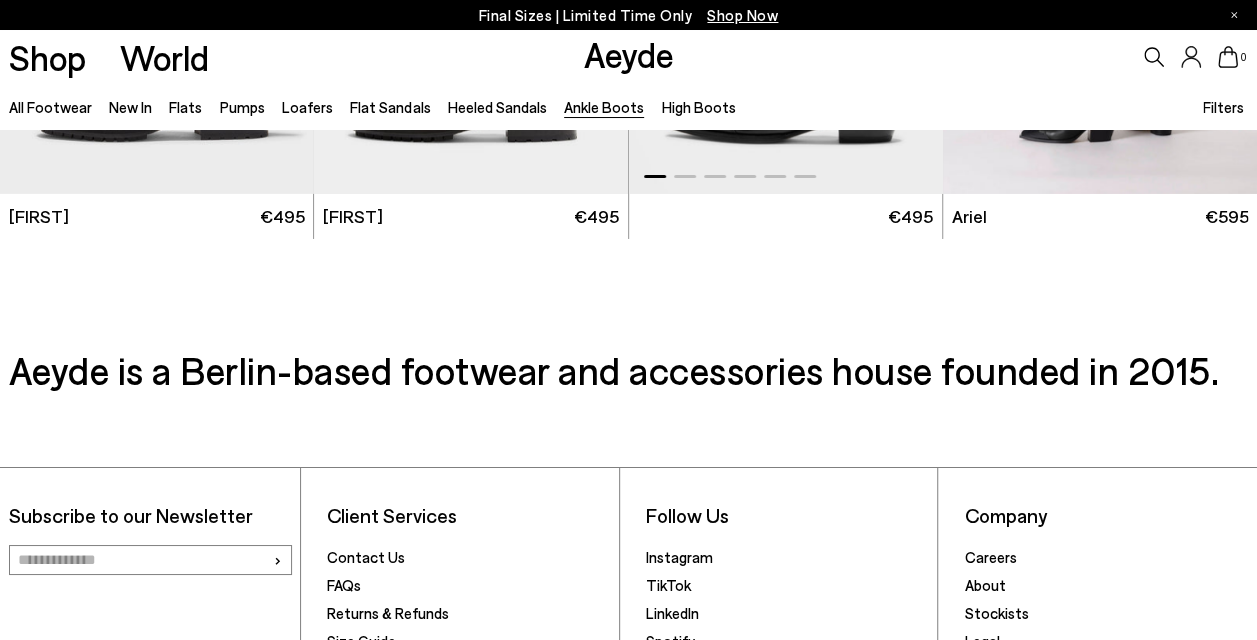 scroll, scrollTop: 3200, scrollLeft: 0, axis: vertical 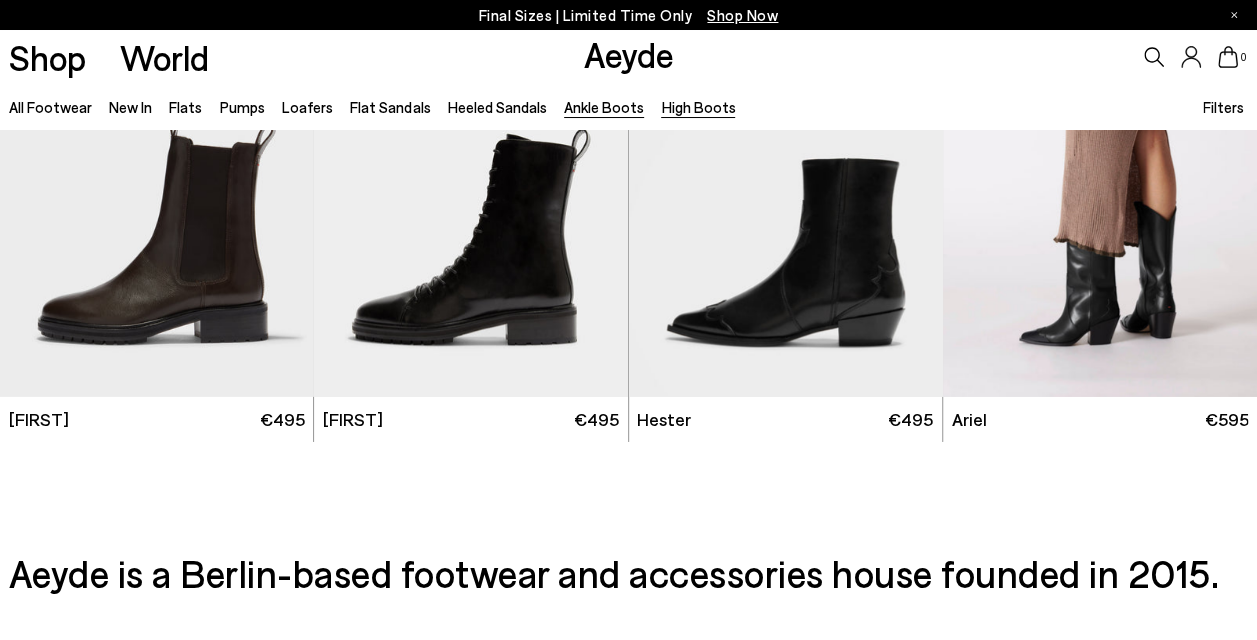 click on "High Boots" at bounding box center [698, 107] 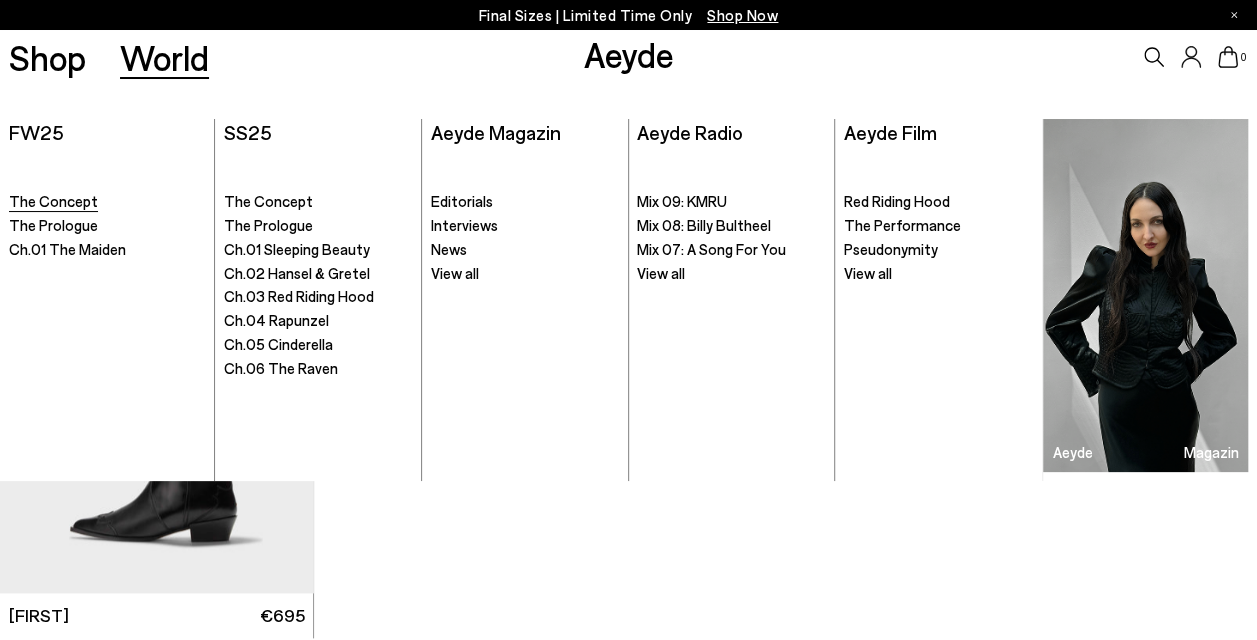 scroll, scrollTop: 800, scrollLeft: 0, axis: vertical 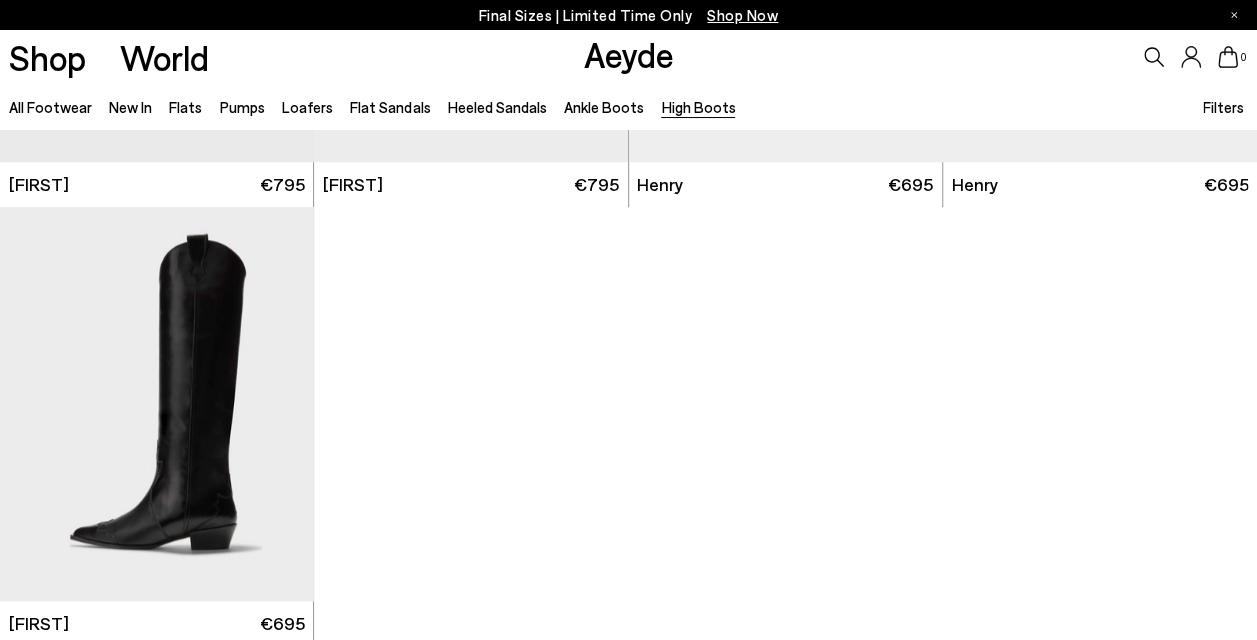 click on "Aeyde" at bounding box center (629, 54) 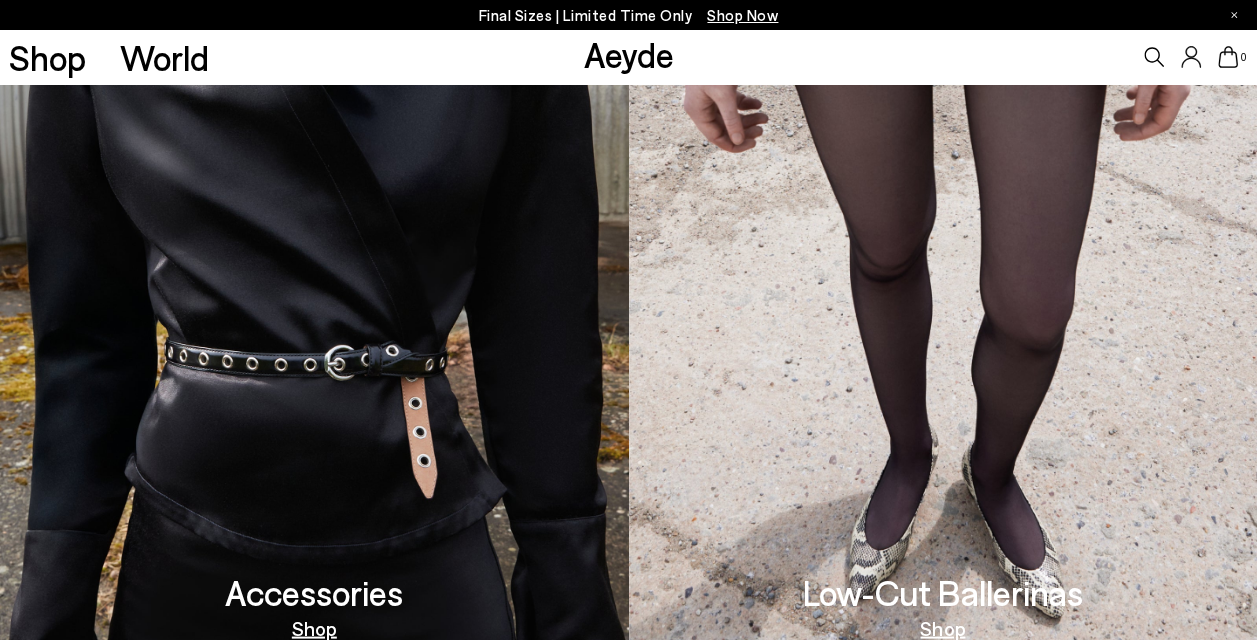 scroll, scrollTop: 1700, scrollLeft: 0, axis: vertical 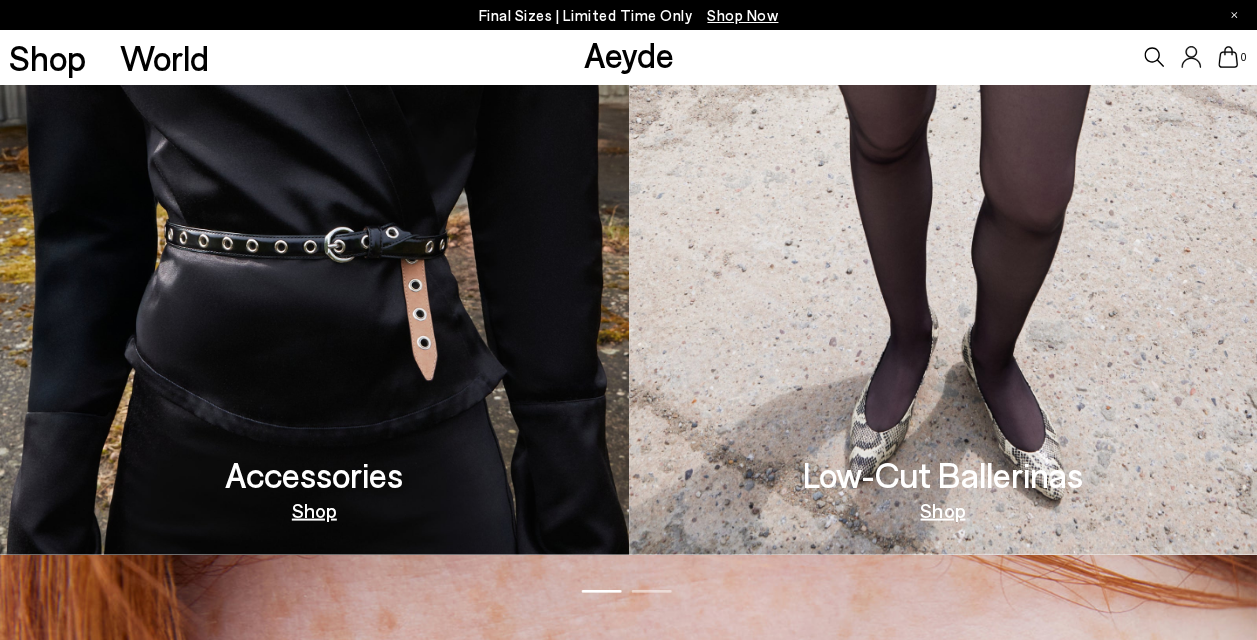 click on "Shop" at bounding box center (314, 509) 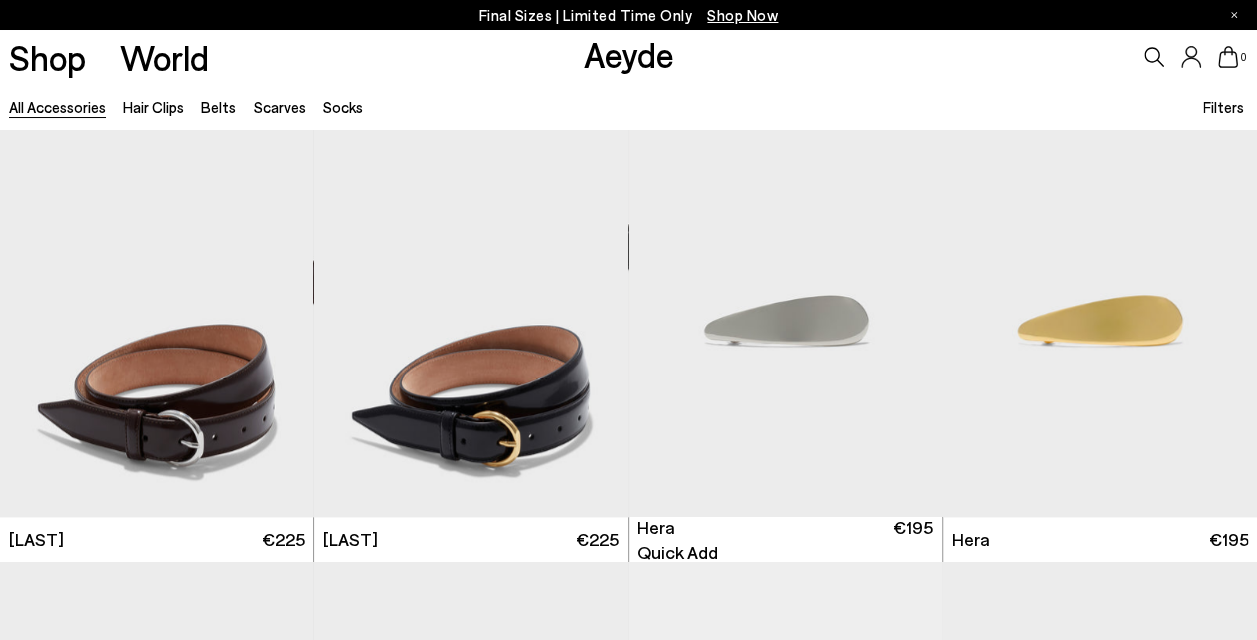 scroll, scrollTop: 900, scrollLeft: 0, axis: vertical 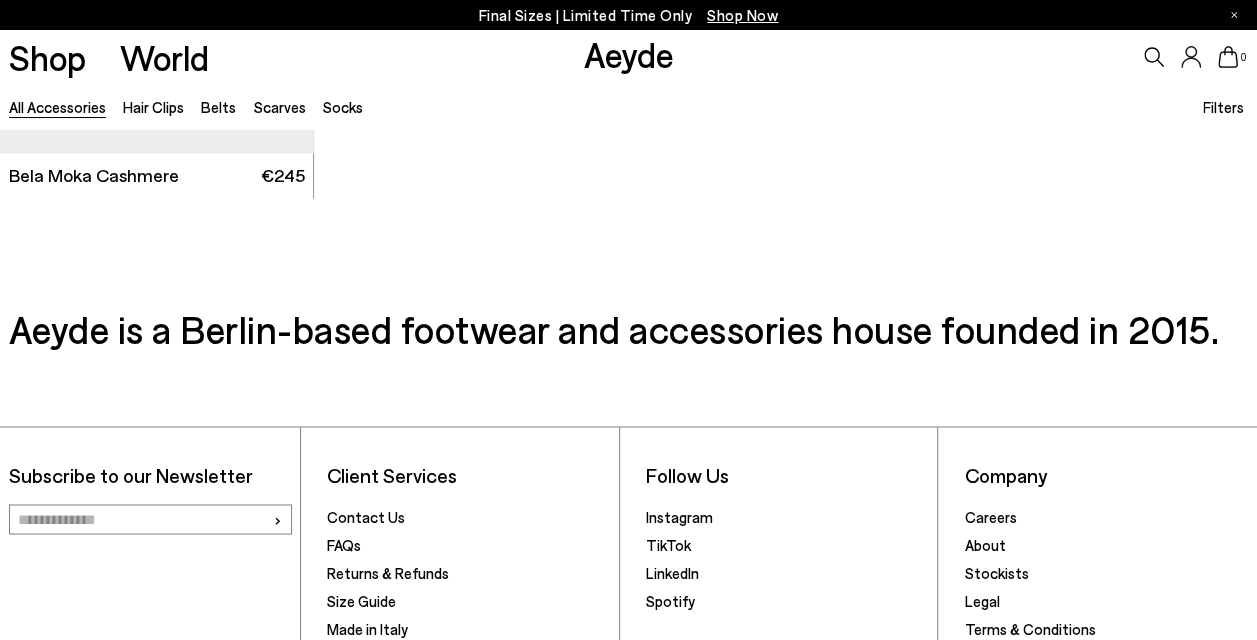 click on "Spotify" at bounding box center [787, 602] 